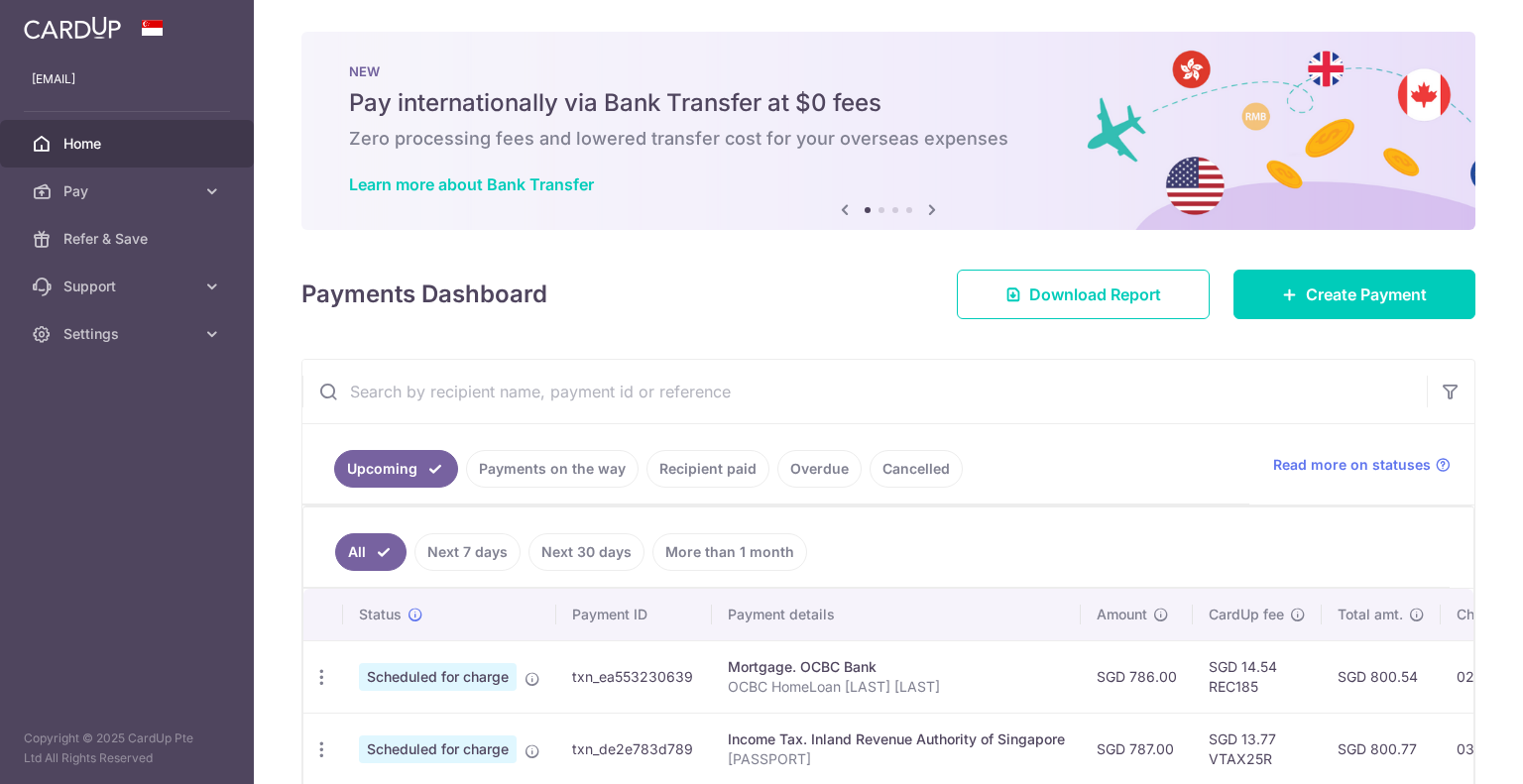 scroll, scrollTop: 0, scrollLeft: 0, axis: both 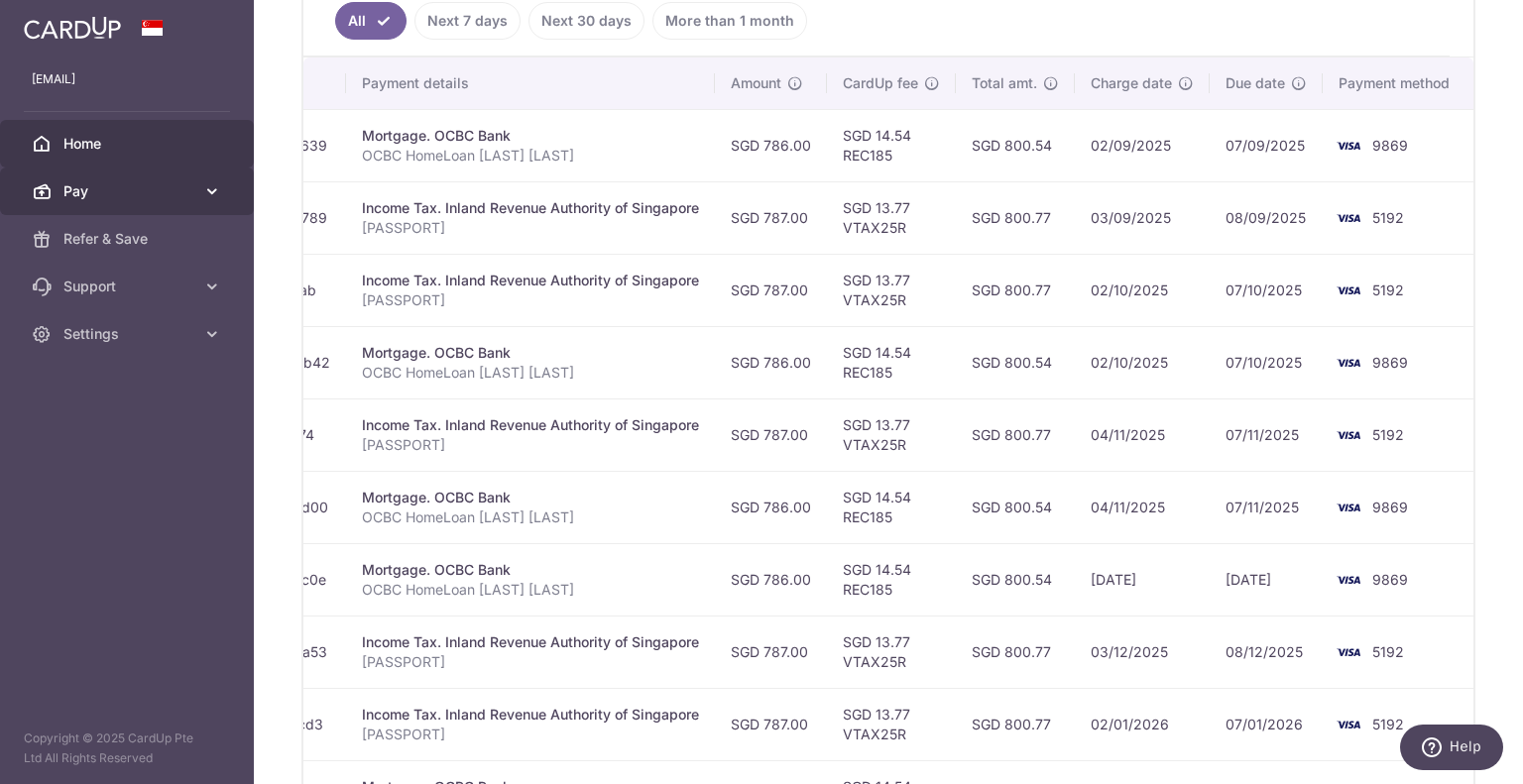 click on "Pay" at bounding box center [129, 191] 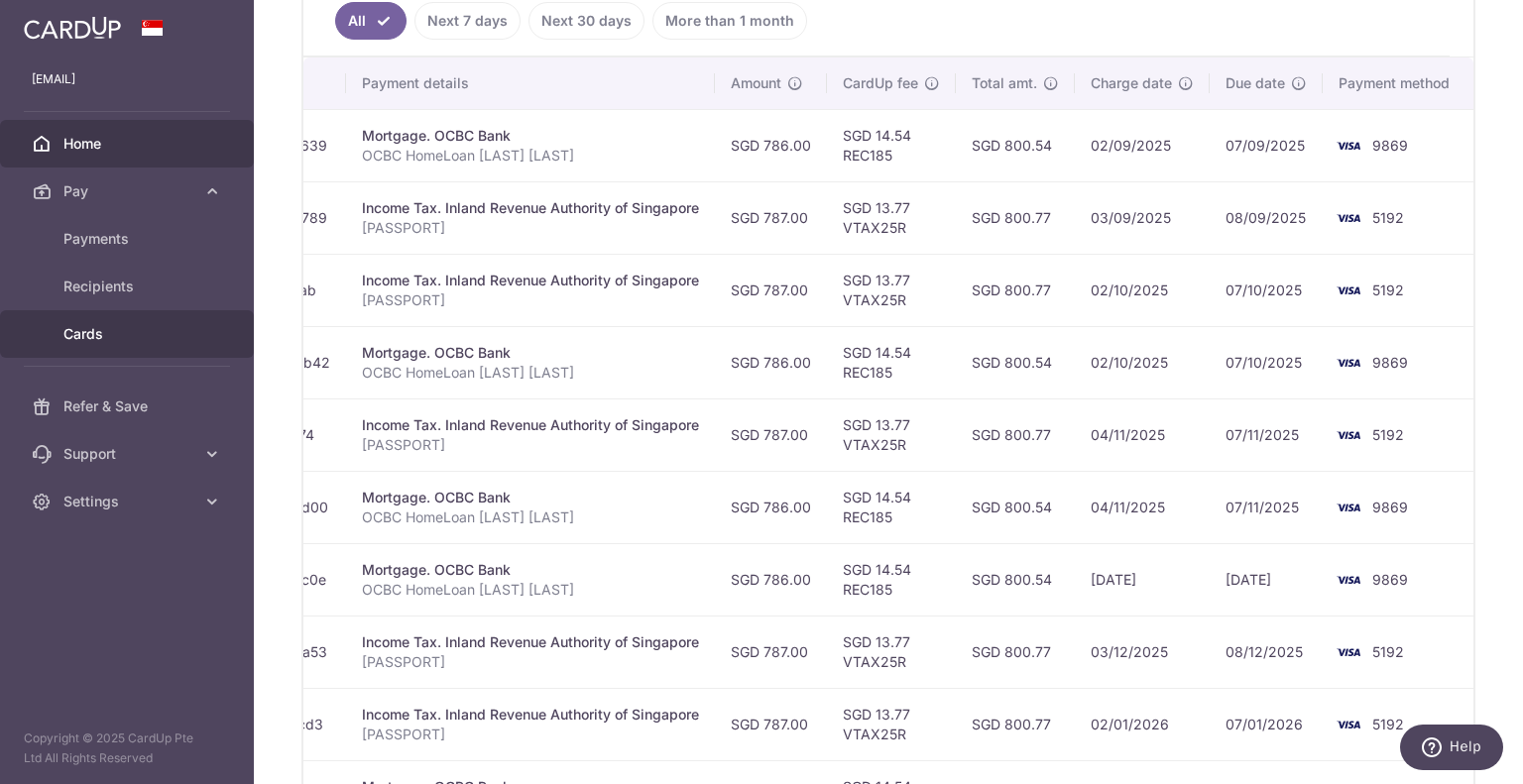 click on "Cards" at bounding box center [129, 334] 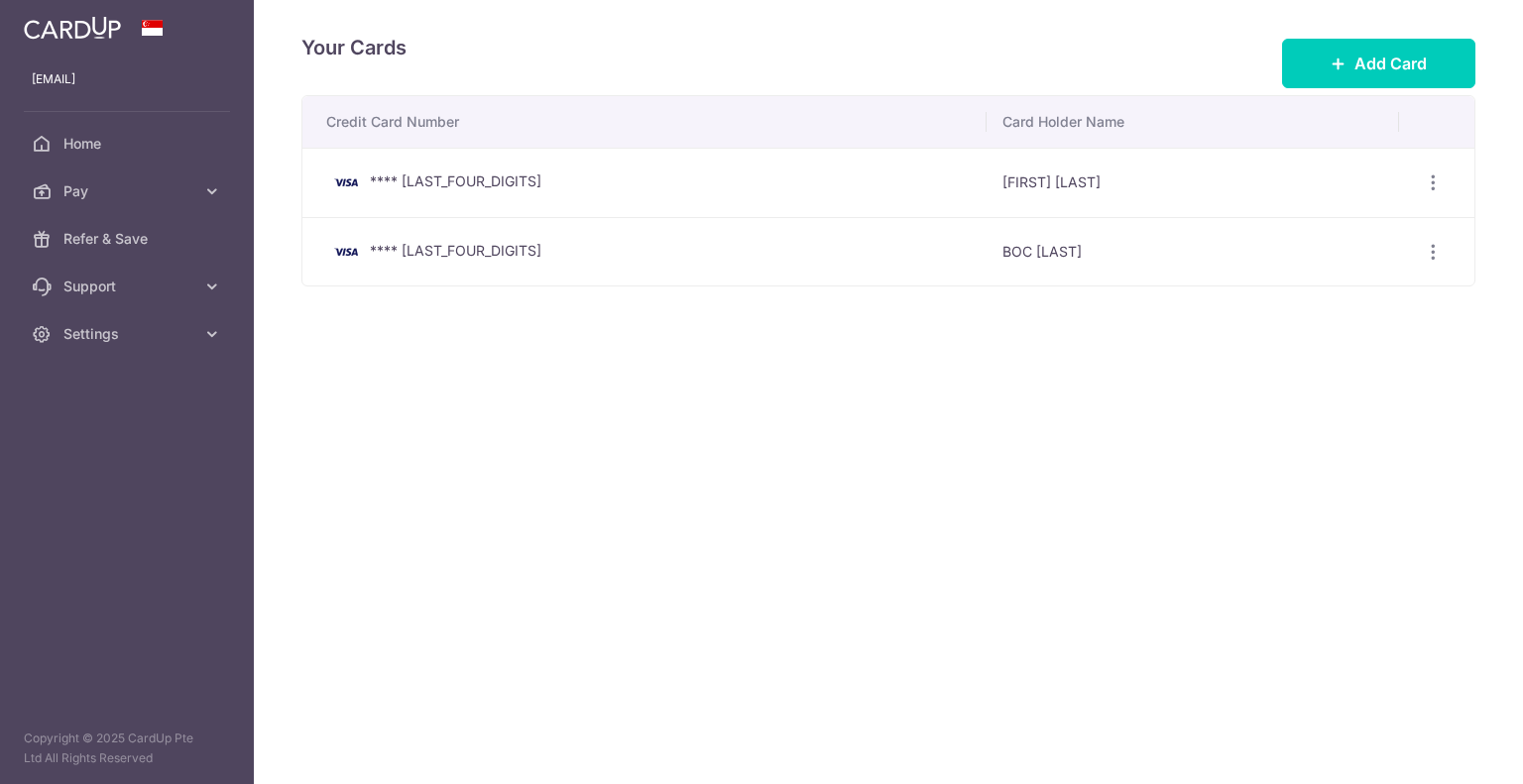 scroll, scrollTop: 0, scrollLeft: 0, axis: both 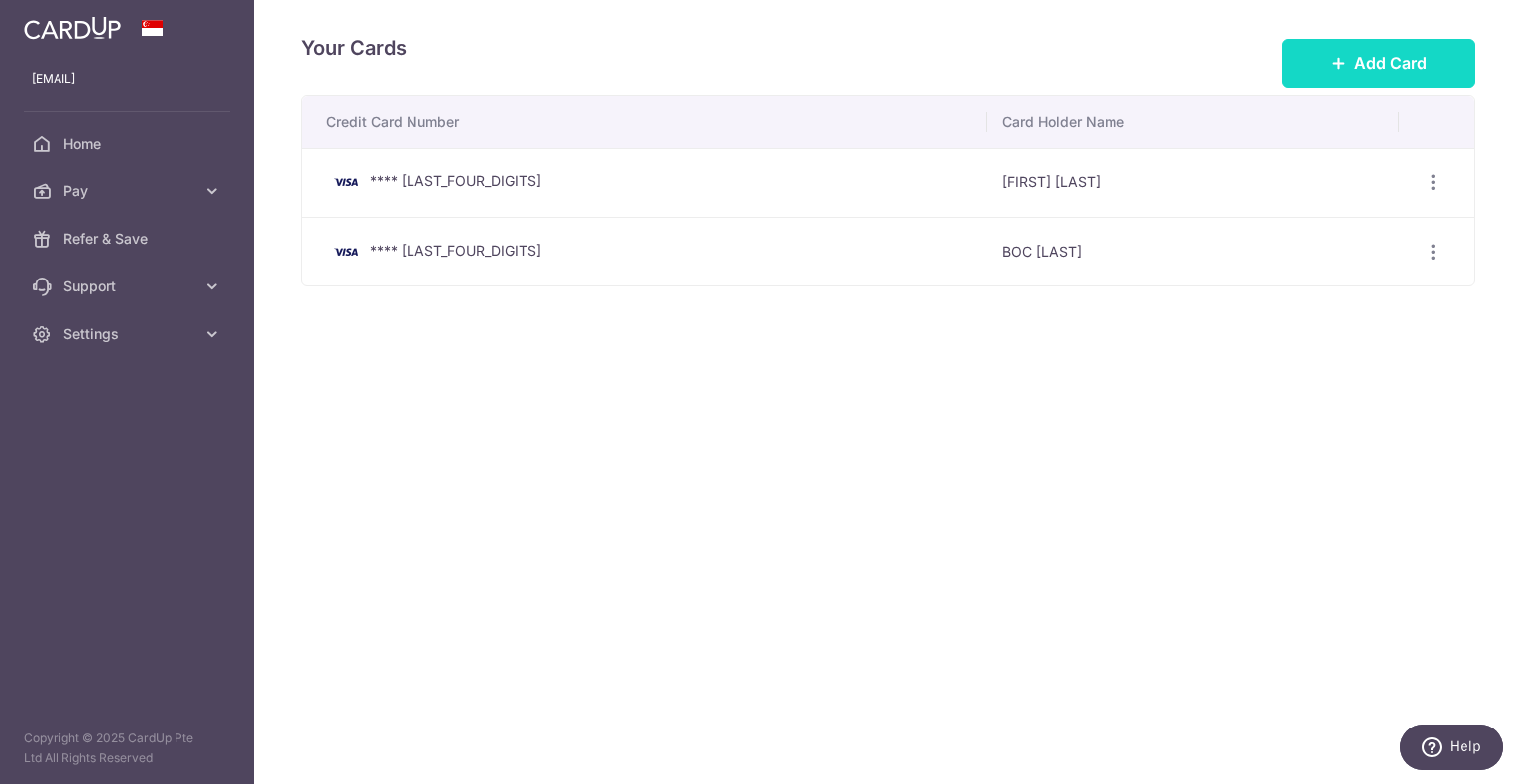 click on "Add Card" at bounding box center (1378, 63) 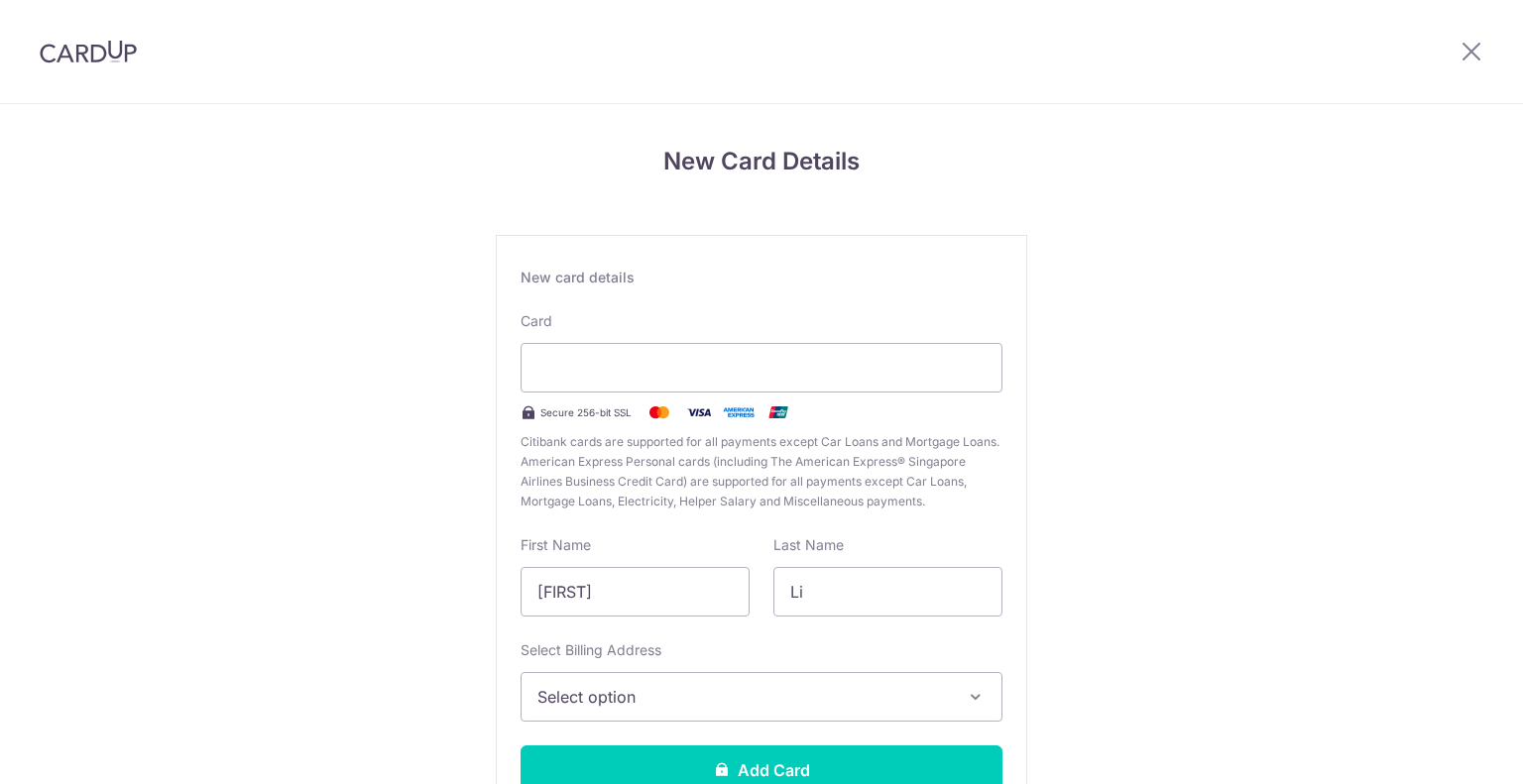 scroll, scrollTop: 0, scrollLeft: 0, axis: both 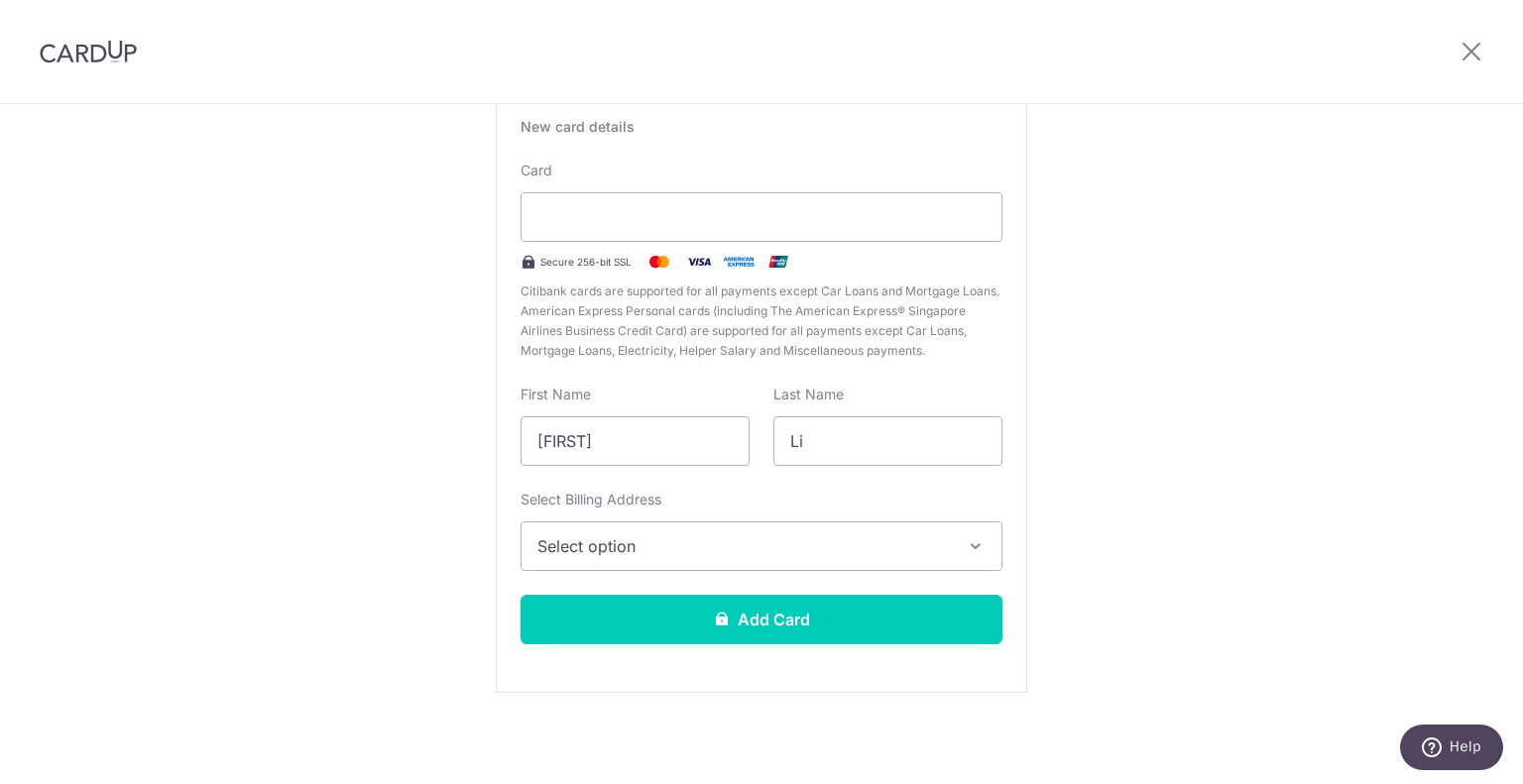 click on "Select option" at bounding box center (744, 546) 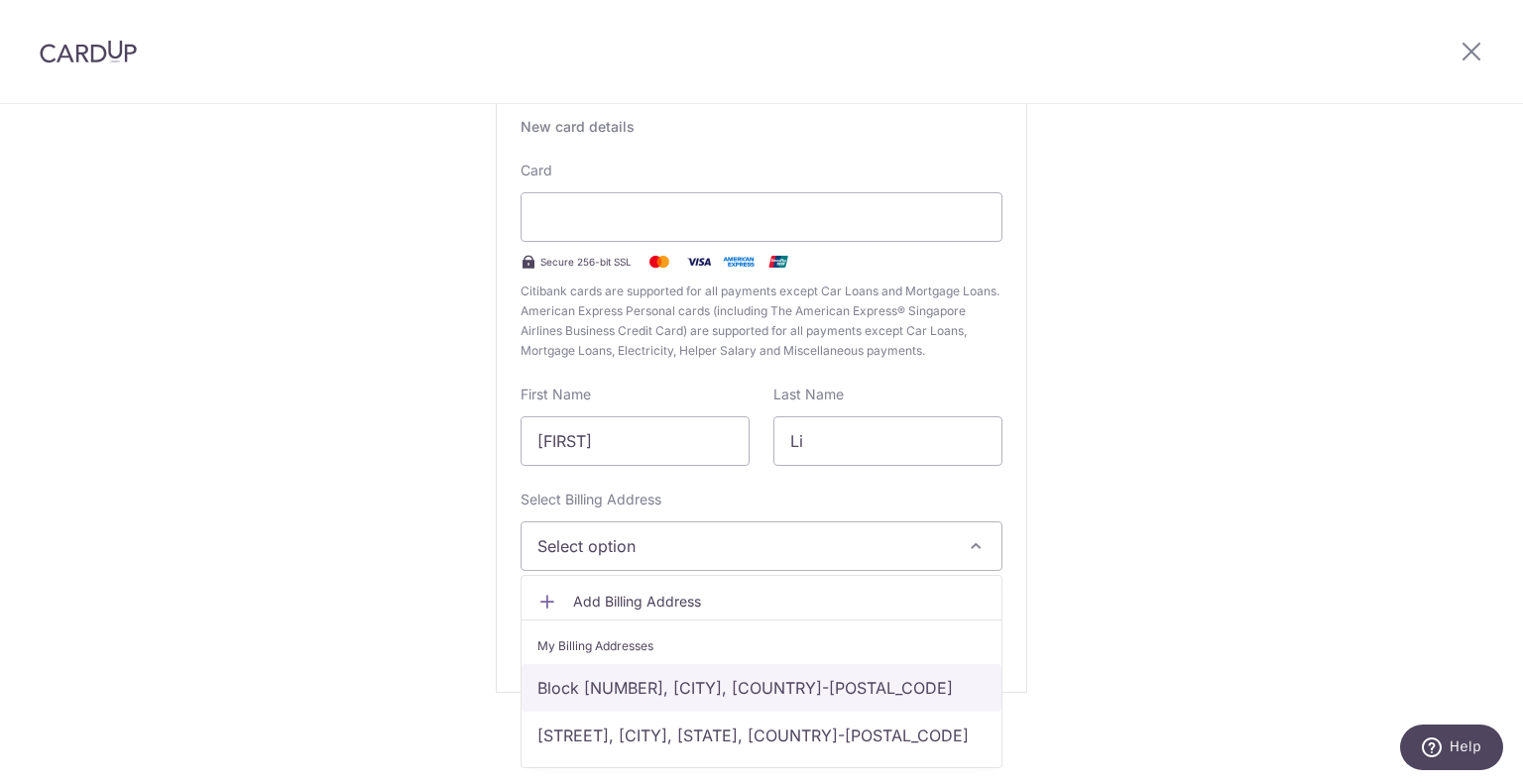 click on "Block [NUMBER], Singapore, Singapore-[POSTAL_CODE]" at bounding box center (762, 688) 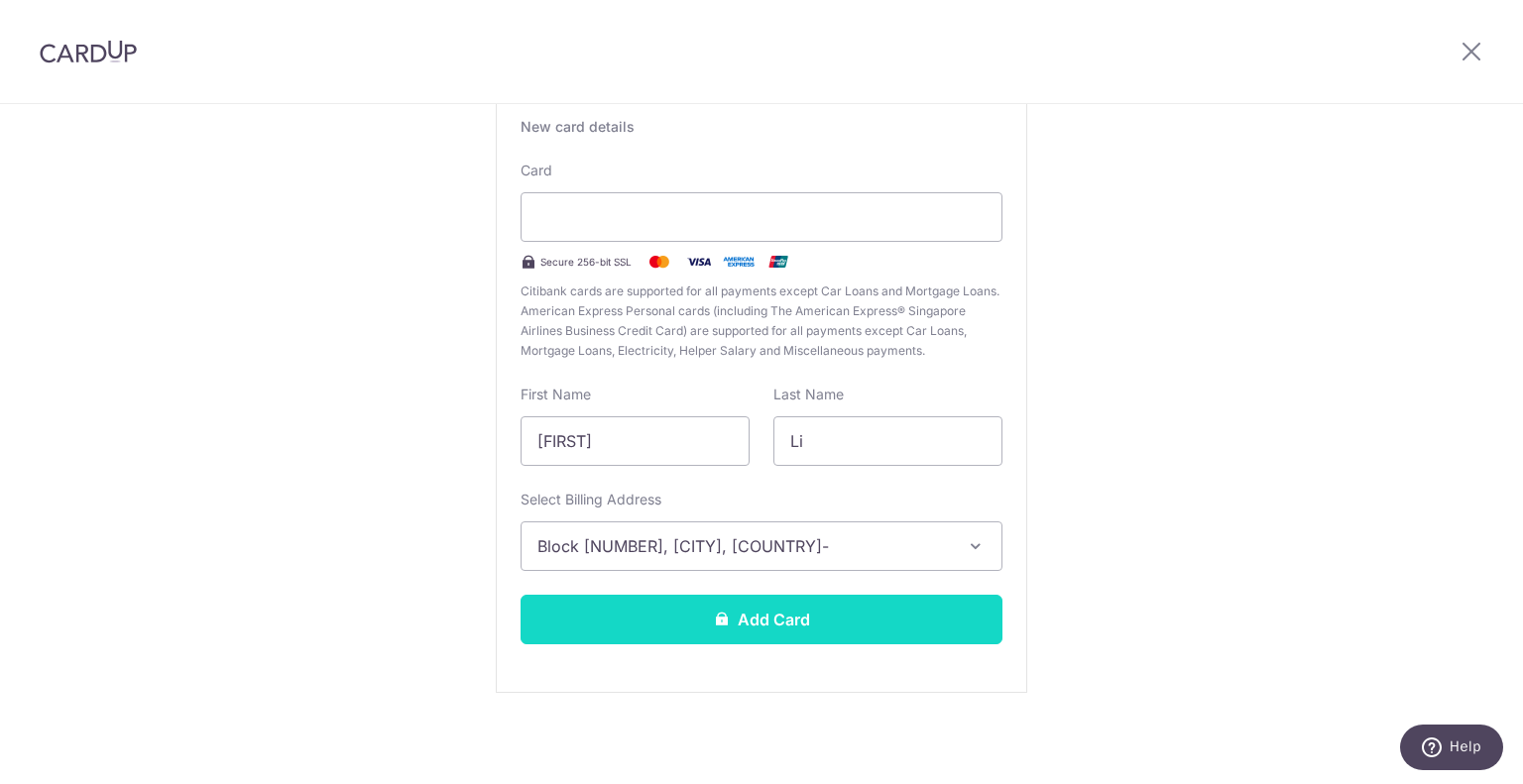 click on "Add Card" at bounding box center [762, 619] 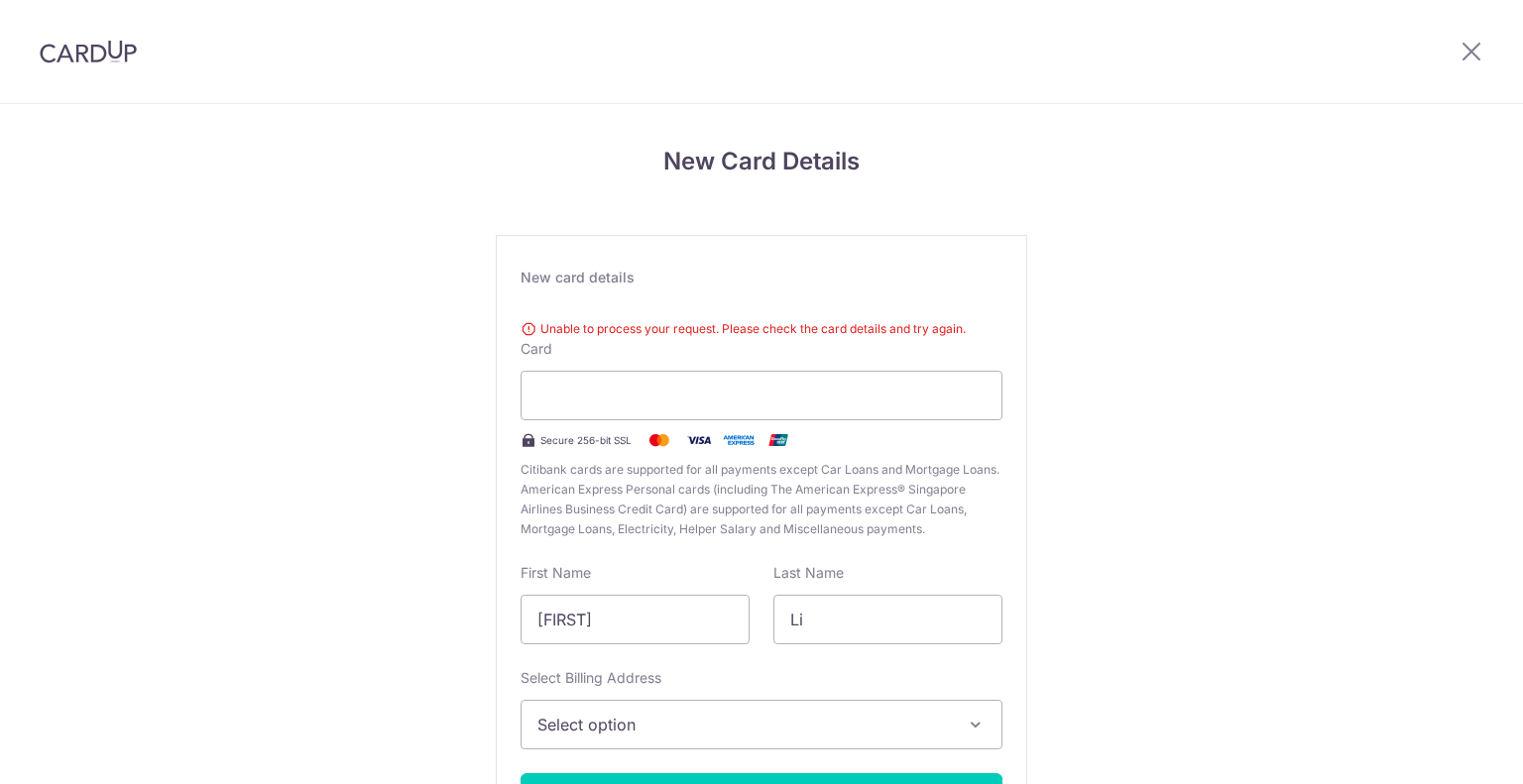 scroll, scrollTop: 0, scrollLeft: 0, axis: both 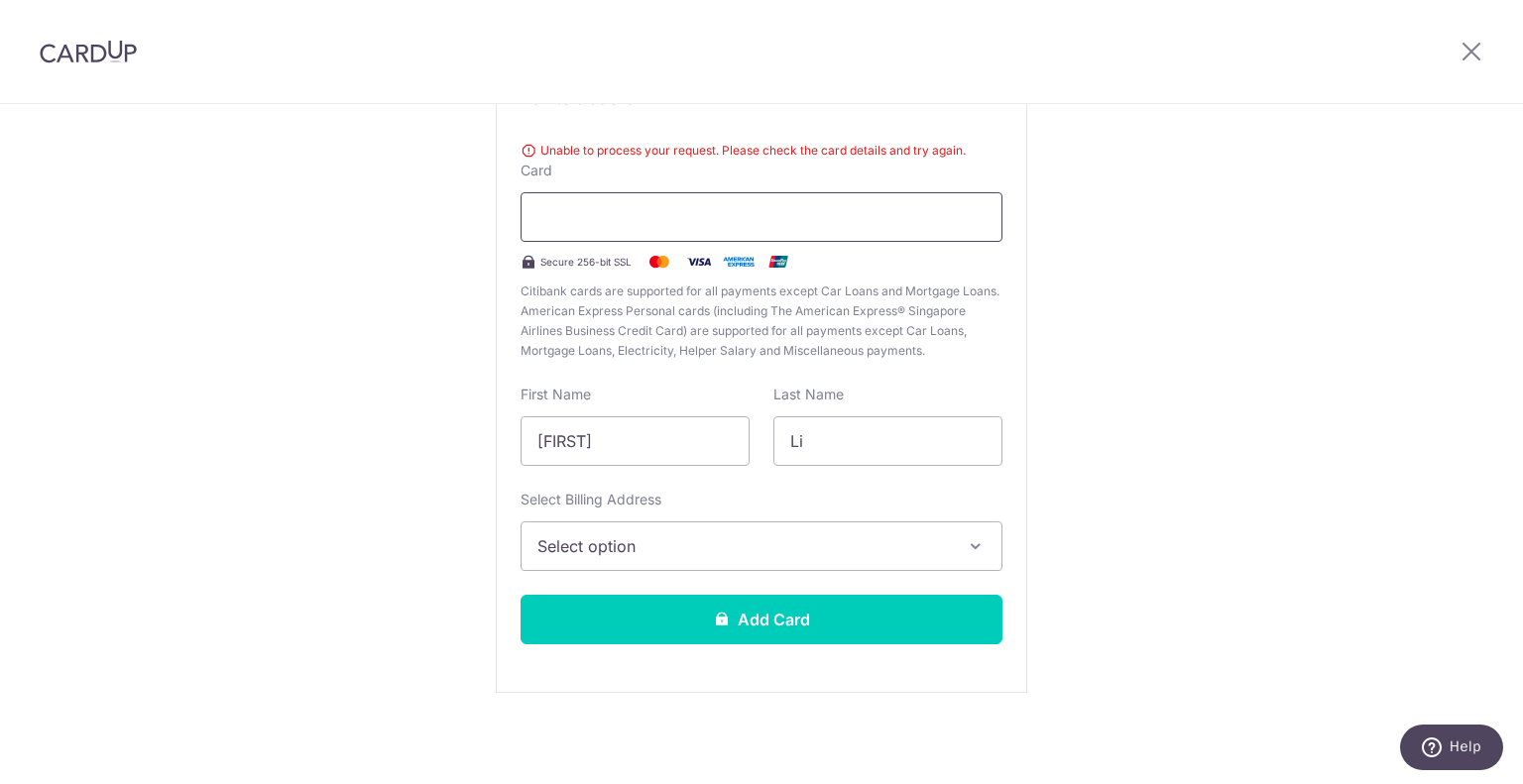 click at bounding box center (762, 217) 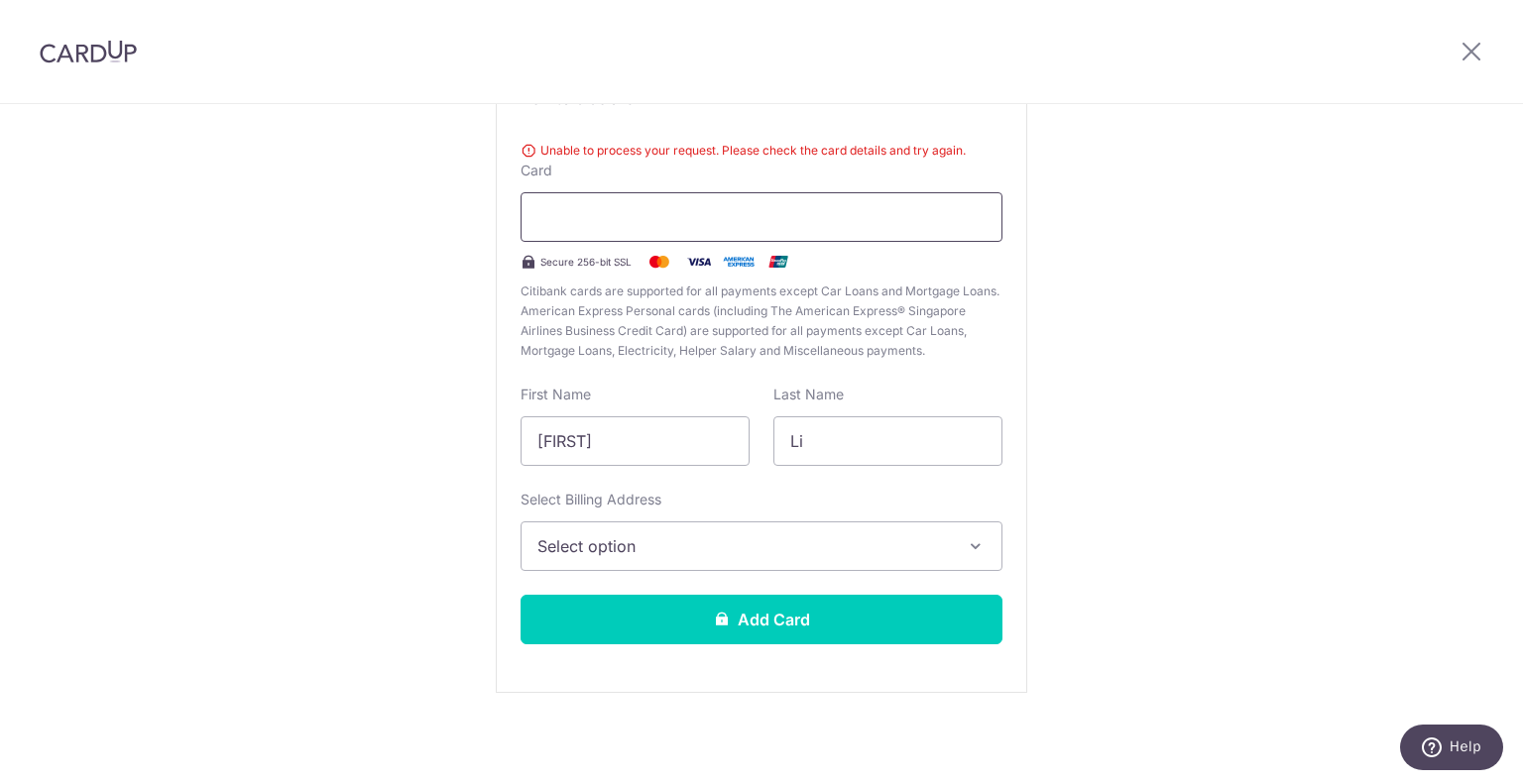 click at bounding box center (762, 217) 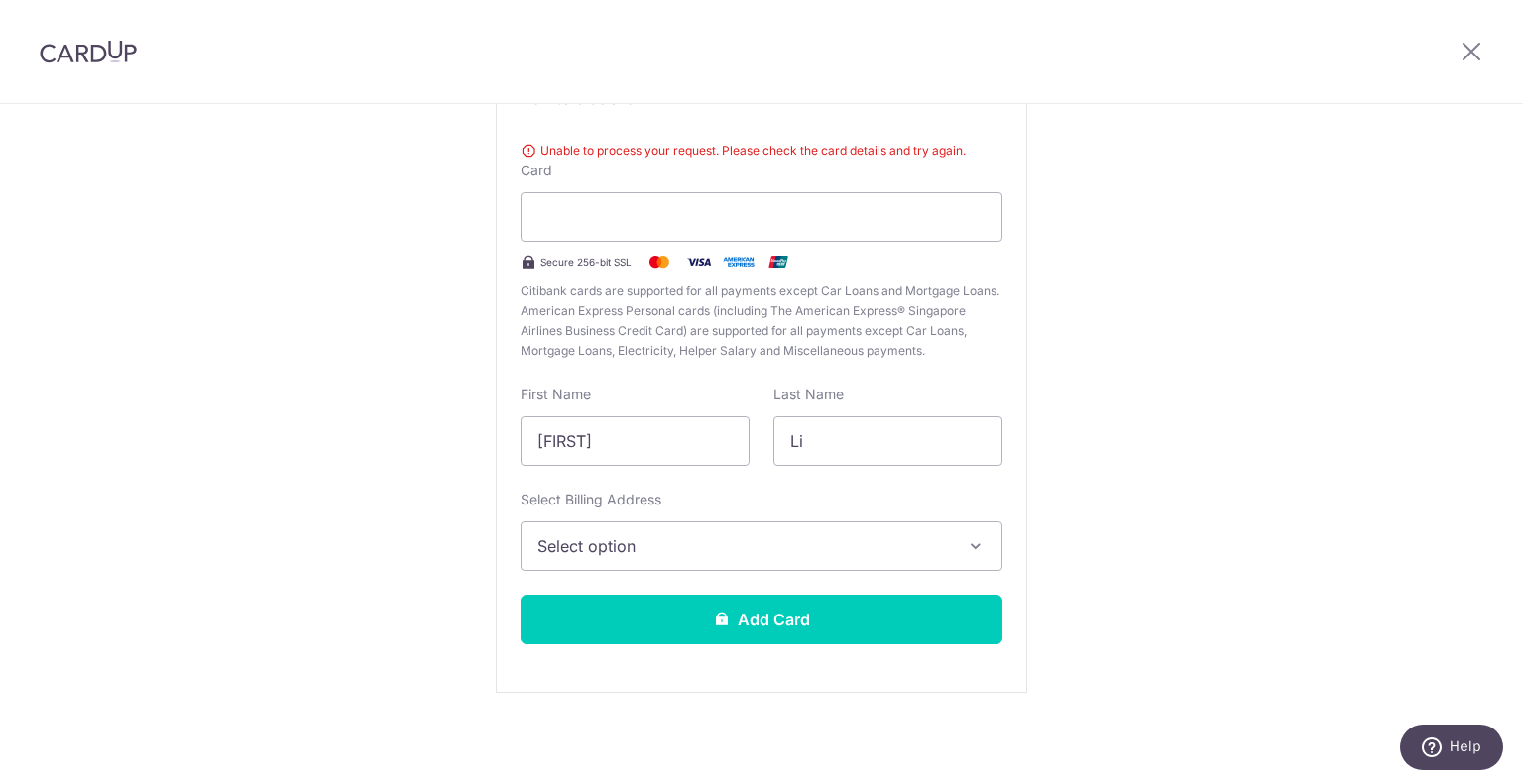 click on "Unable to process your request. Please check the card details and try again.
Card
Secure 256-bit SSL
Citibank cards are supported for all payments except Car Loans and Mortgage Loans. American Express Personal cards (including The American Express® Singapore Airlines Business Credit Card) are supported for all payments except Car Loans, Mortgage Loans, Electricity, Helper Salary and Miscellaneous payments." at bounding box center (762, 247) 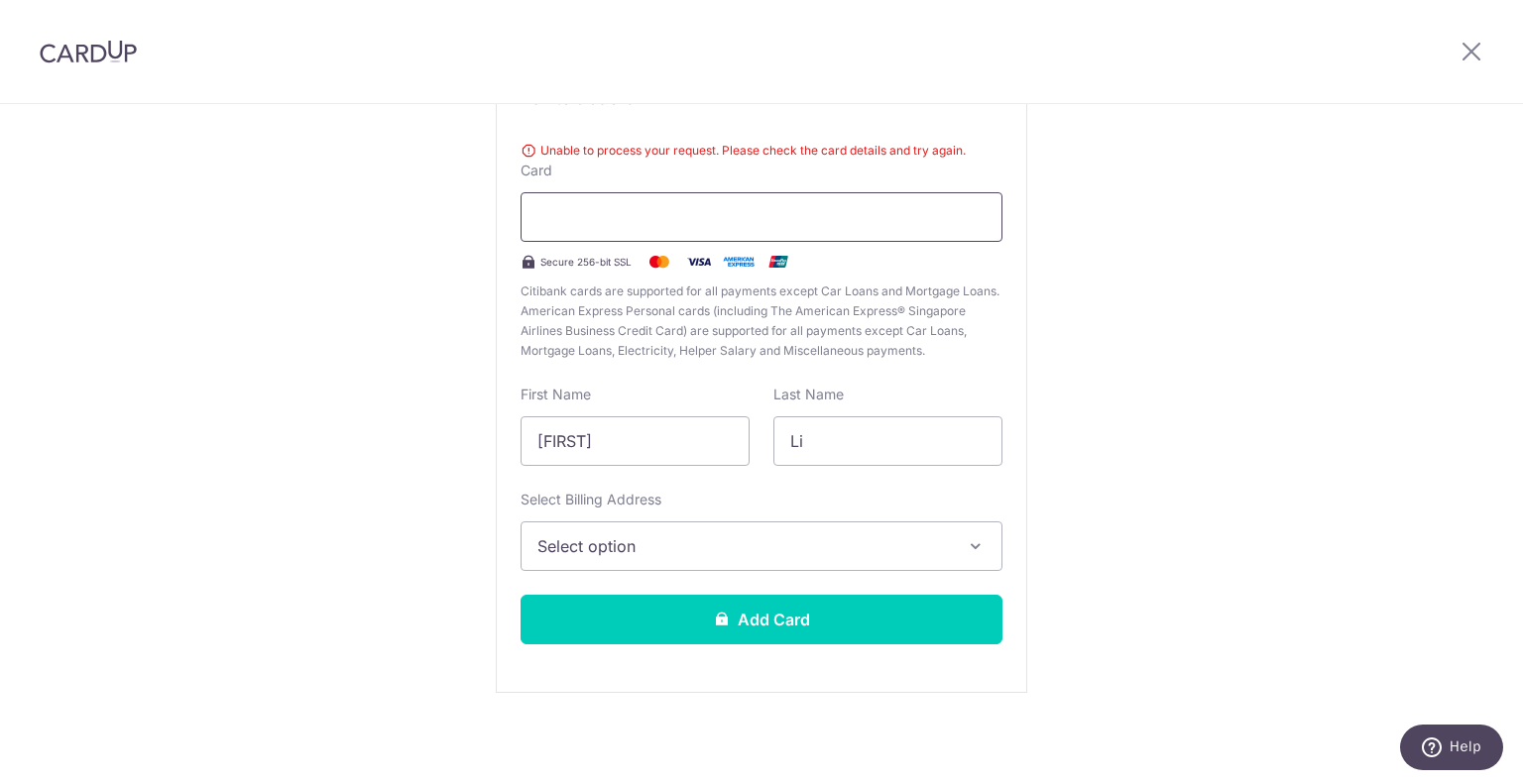 click at bounding box center [762, 217] 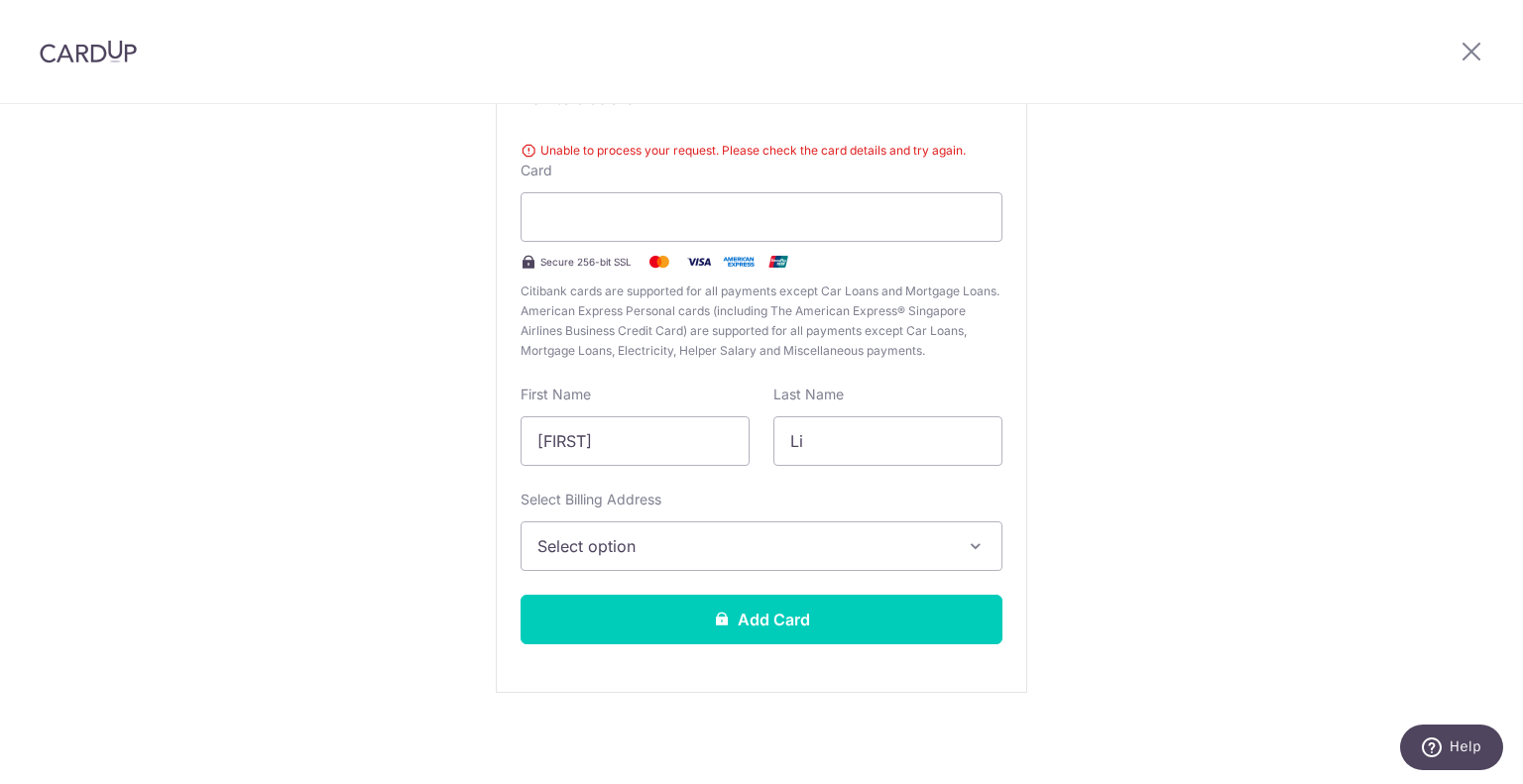click on "Select option" at bounding box center [744, 546] 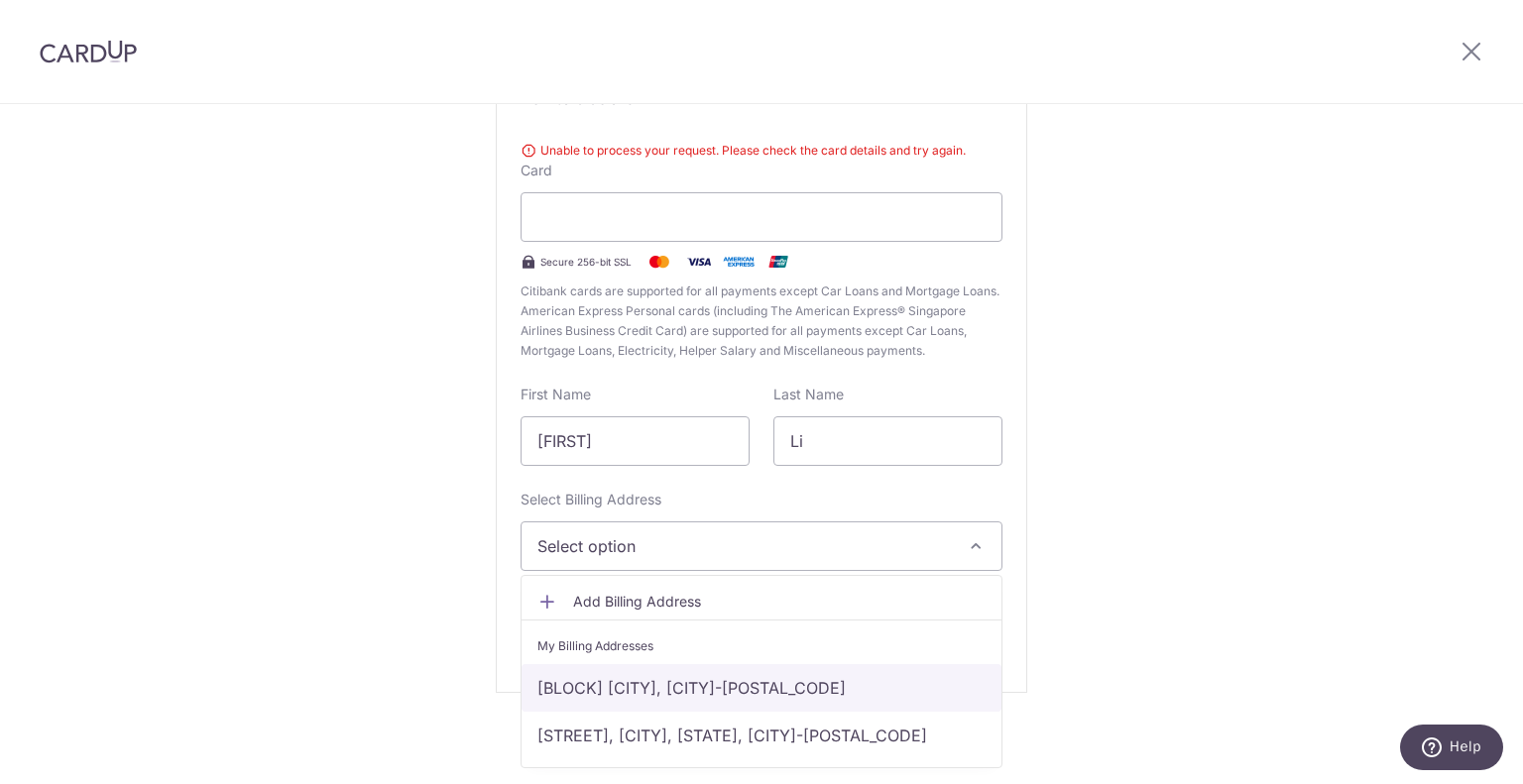 click on "Block [NUMBER], Singapore, Singapore-[POSTAL_CODE]" at bounding box center [762, 688] 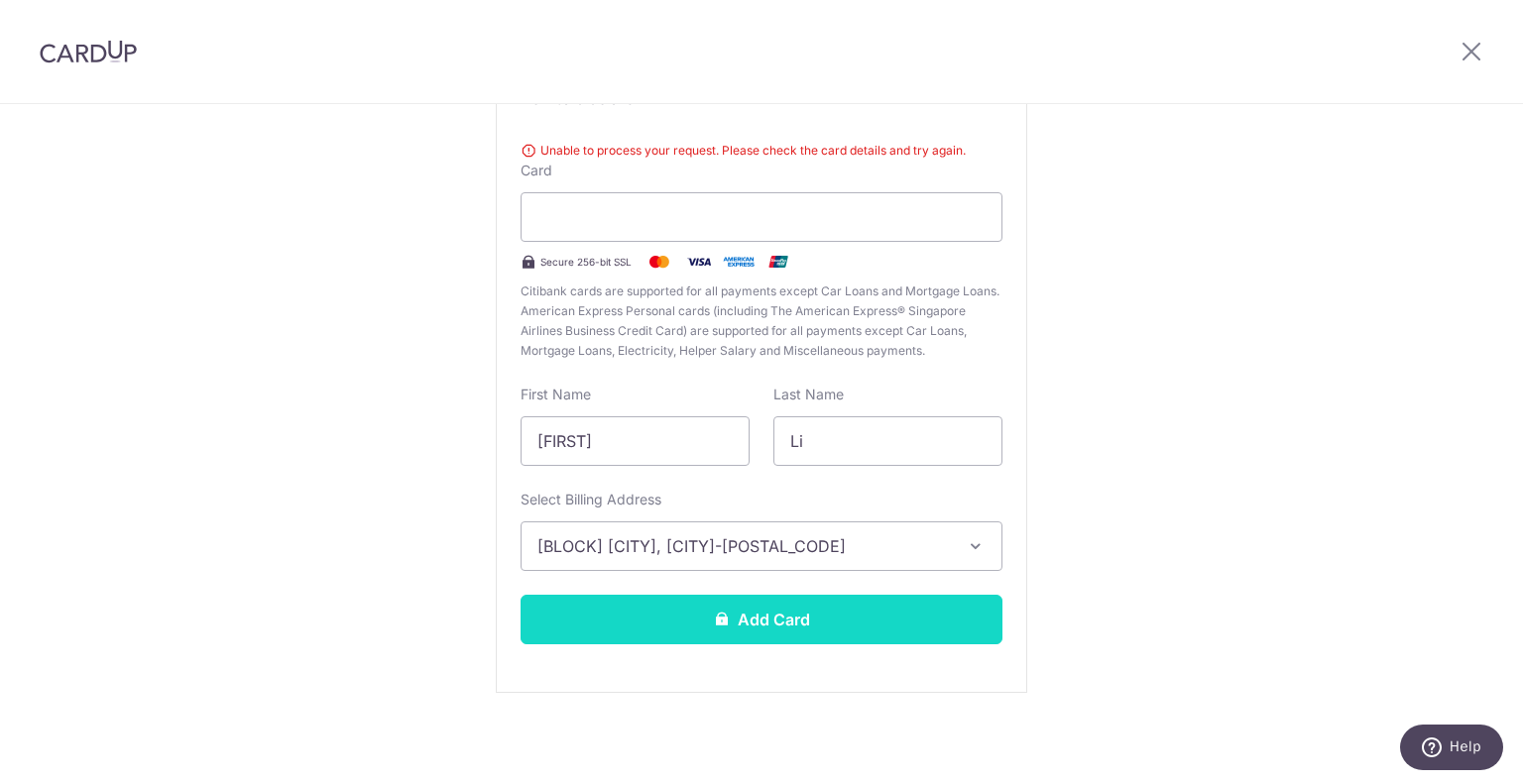 click on "Add Card" at bounding box center (762, 619) 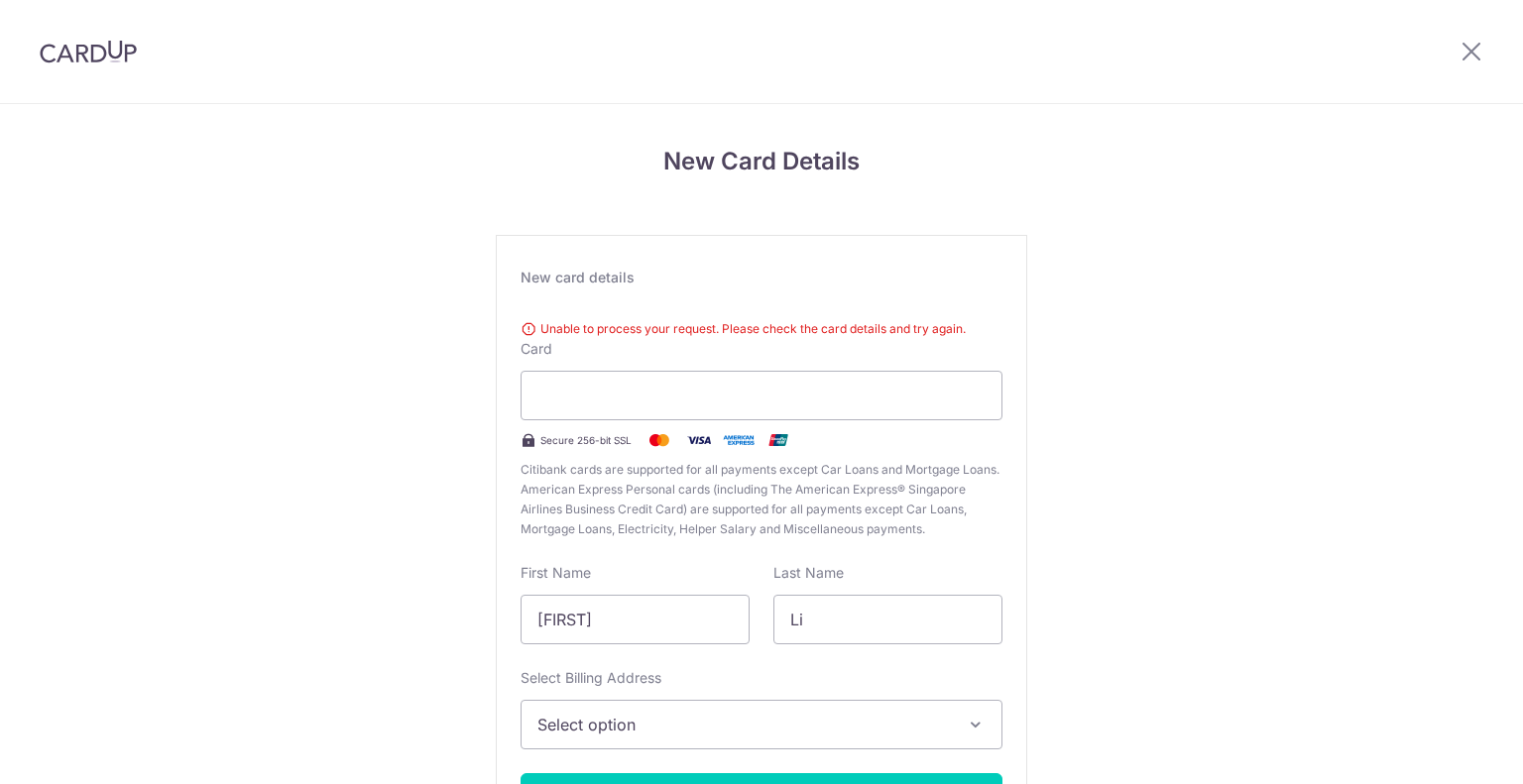 scroll, scrollTop: 0, scrollLeft: 0, axis: both 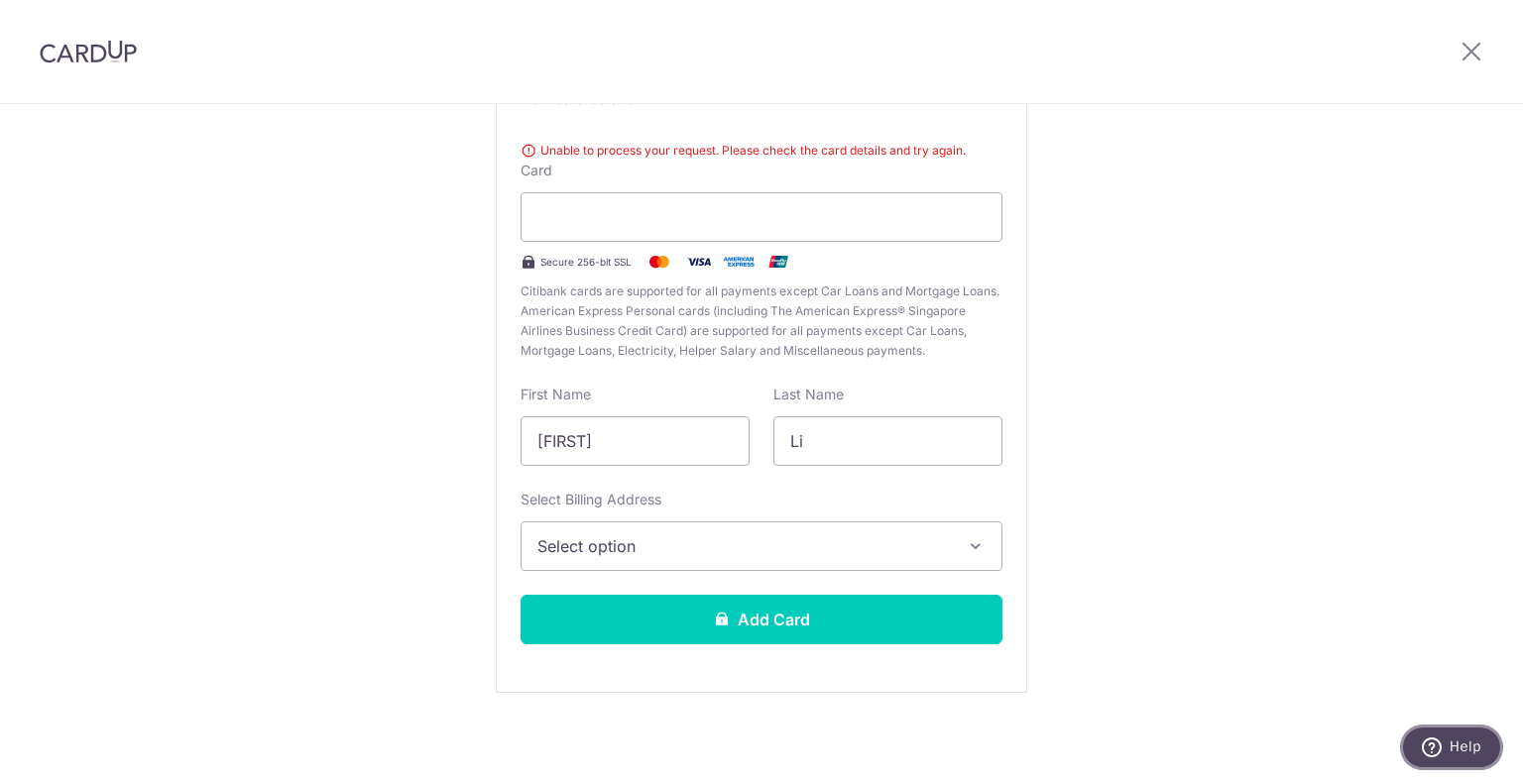 click on "Help" at bounding box center [1465, 746] 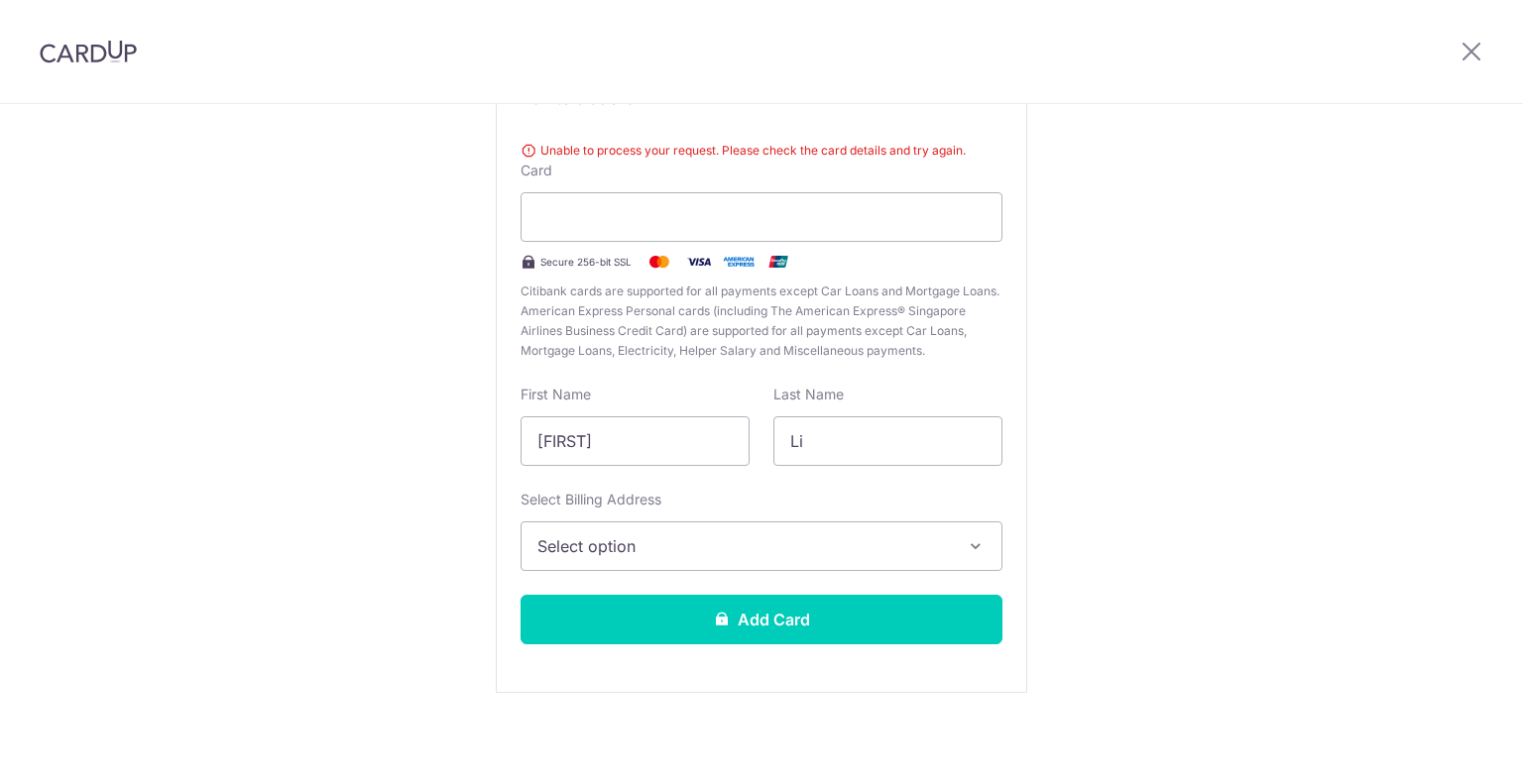 scroll, scrollTop: 0, scrollLeft: 0, axis: both 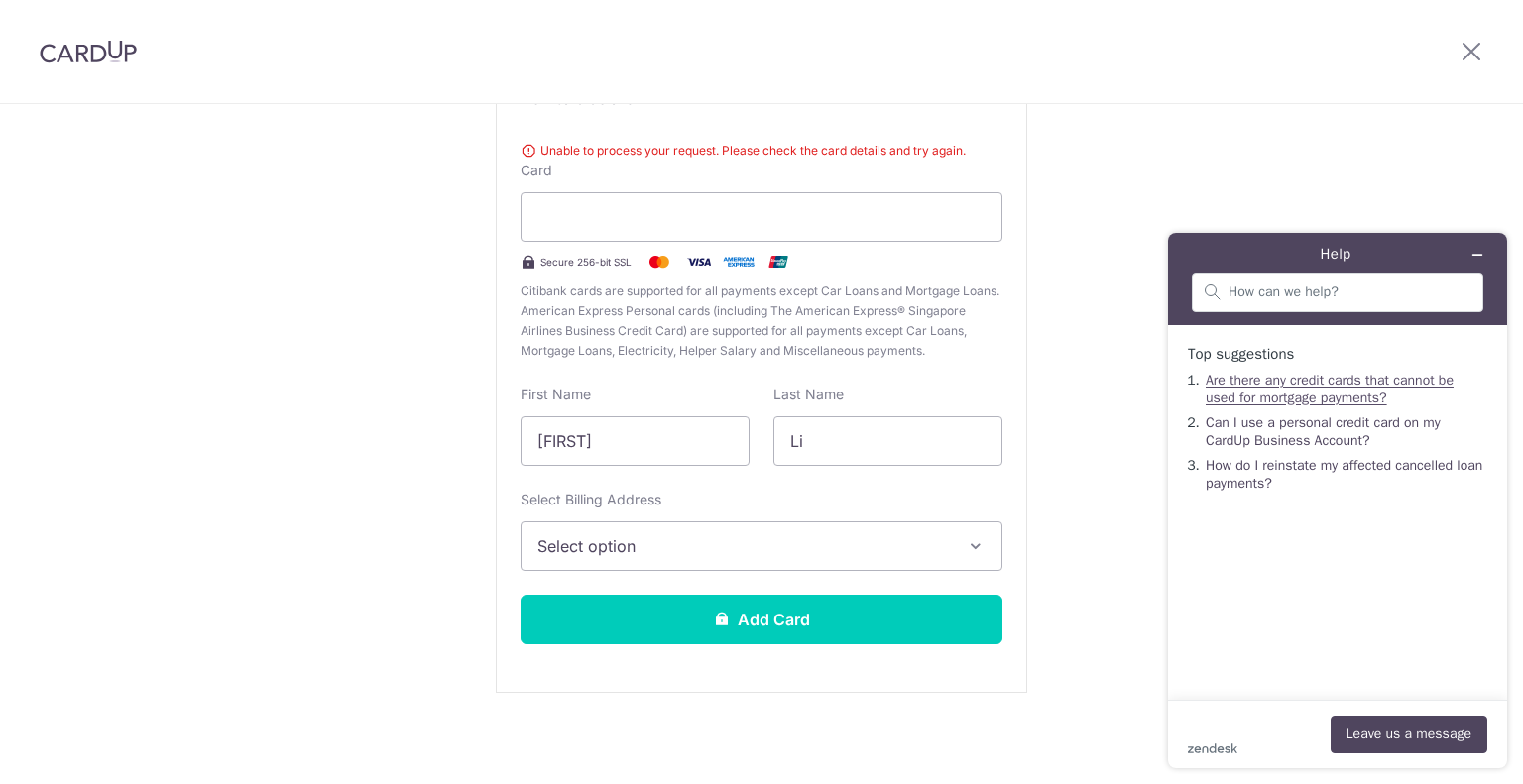 click on "Are there any credit cards that cannot be used for mortgage payments?" at bounding box center [1330, 389] 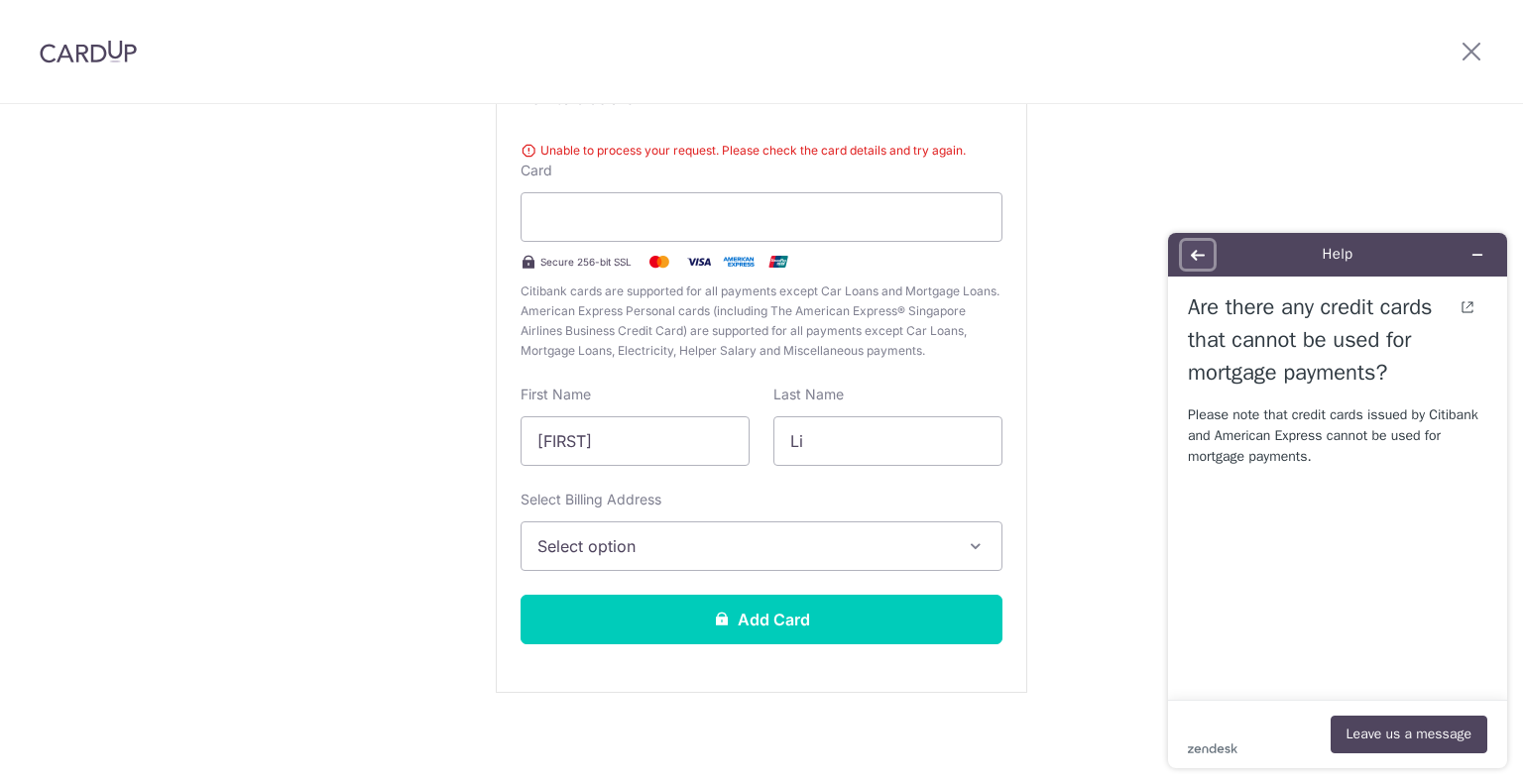 click at bounding box center (1198, 255) 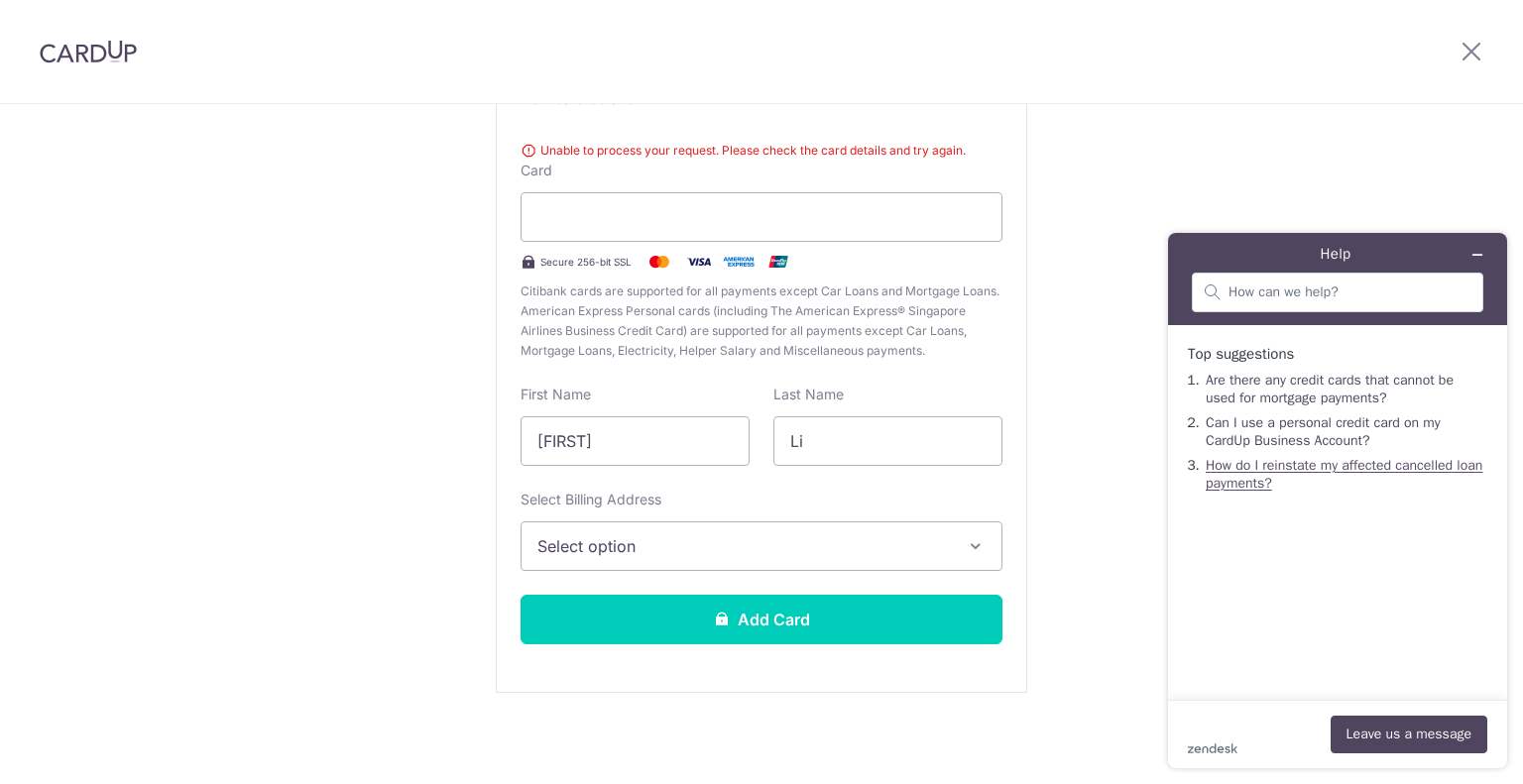 click on "How do I reinstate my affected cancelled loan payments?" at bounding box center [1344, 474] 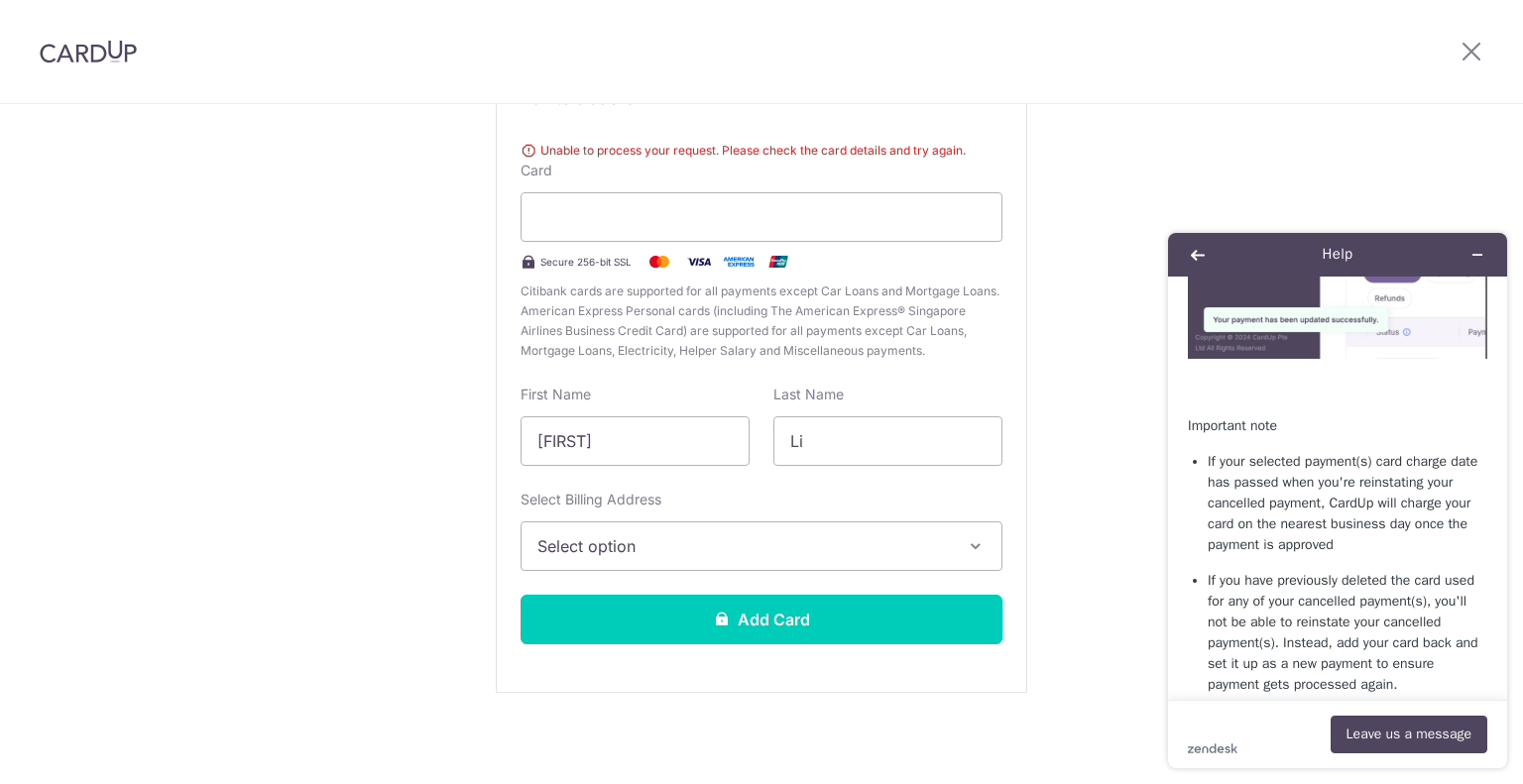 scroll, scrollTop: 1288, scrollLeft: 0, axis: vertical 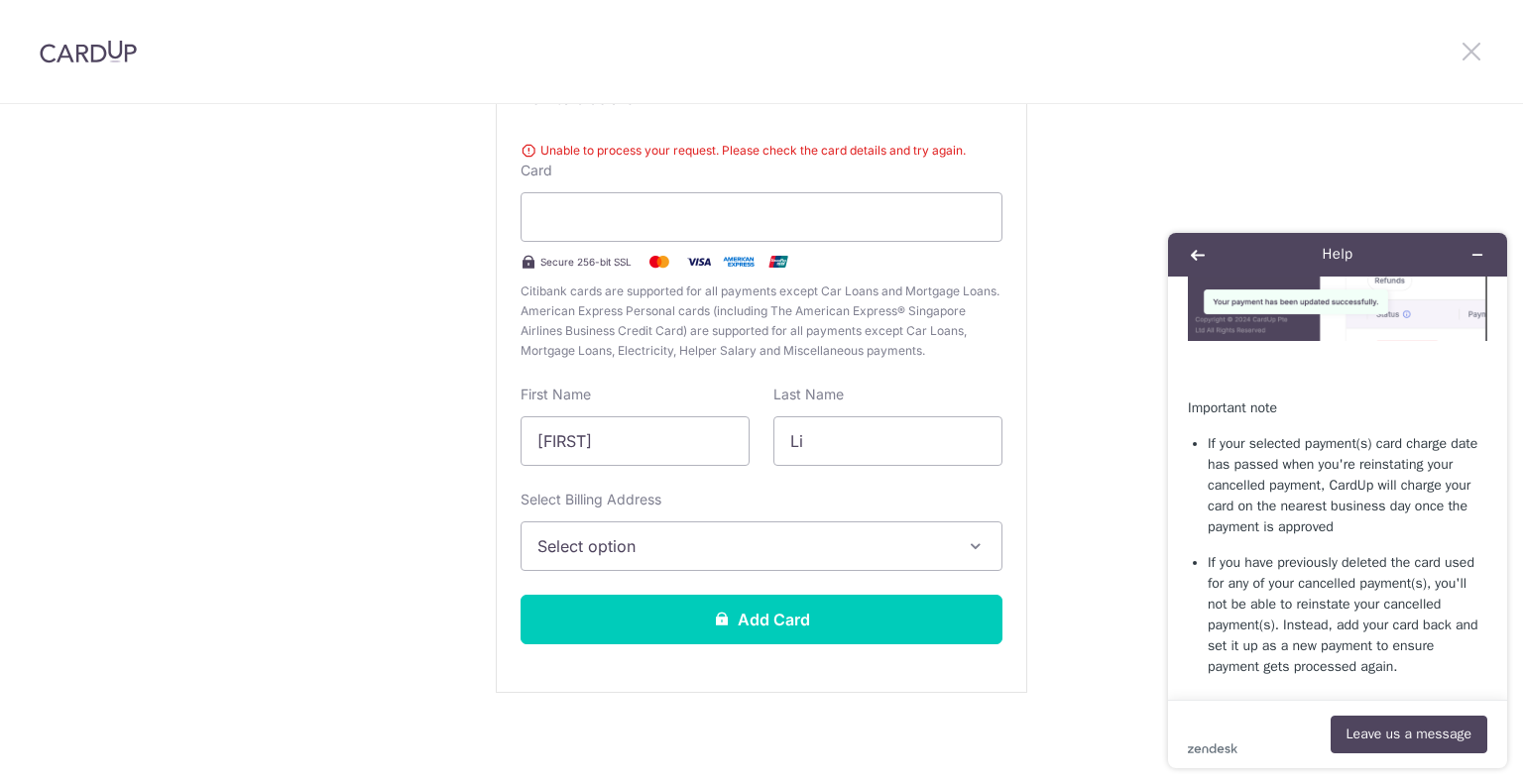 click at bounding box center (1471, 51) 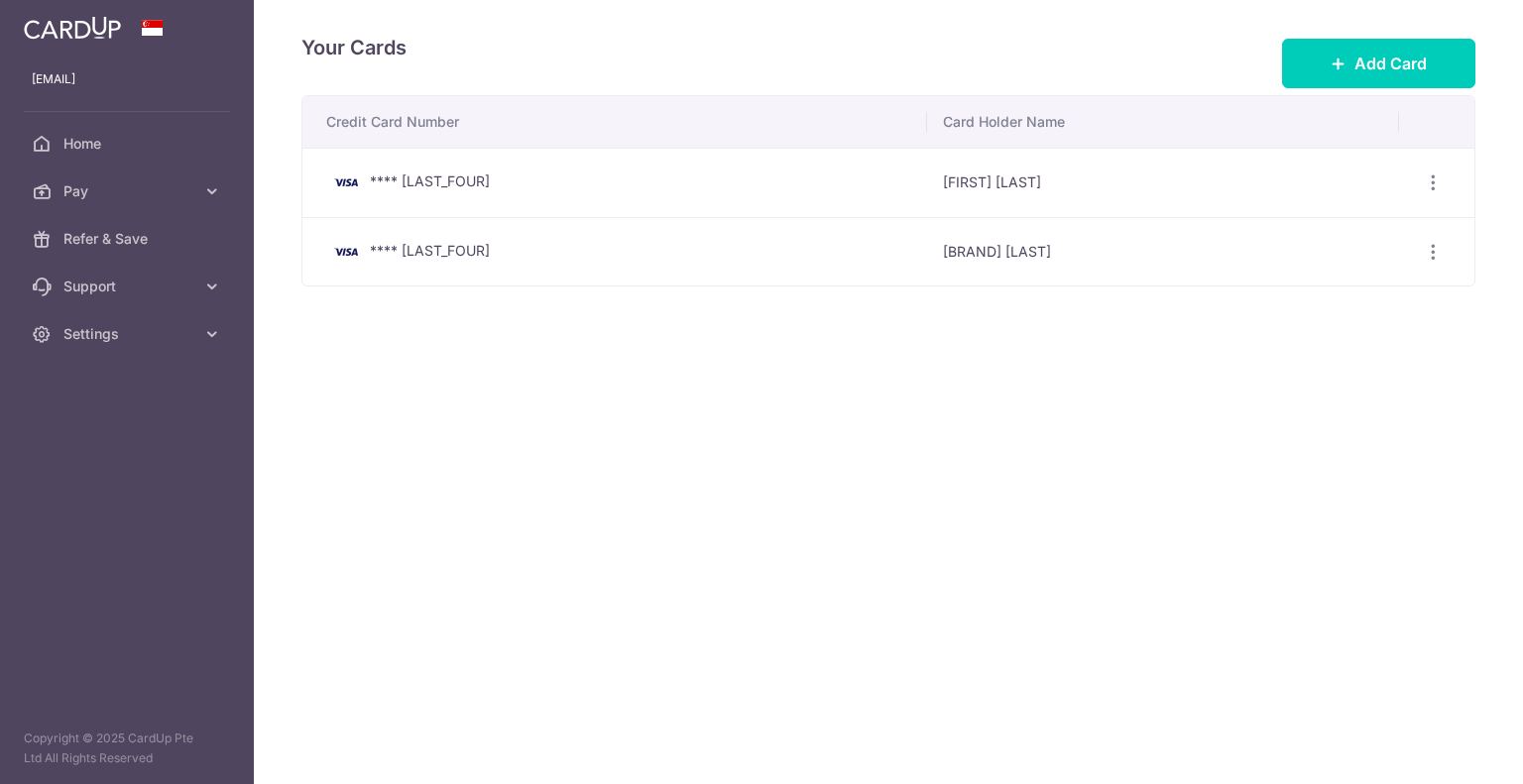 scroll, scrollTop: 0, scrollLeft: 0, axis: both 